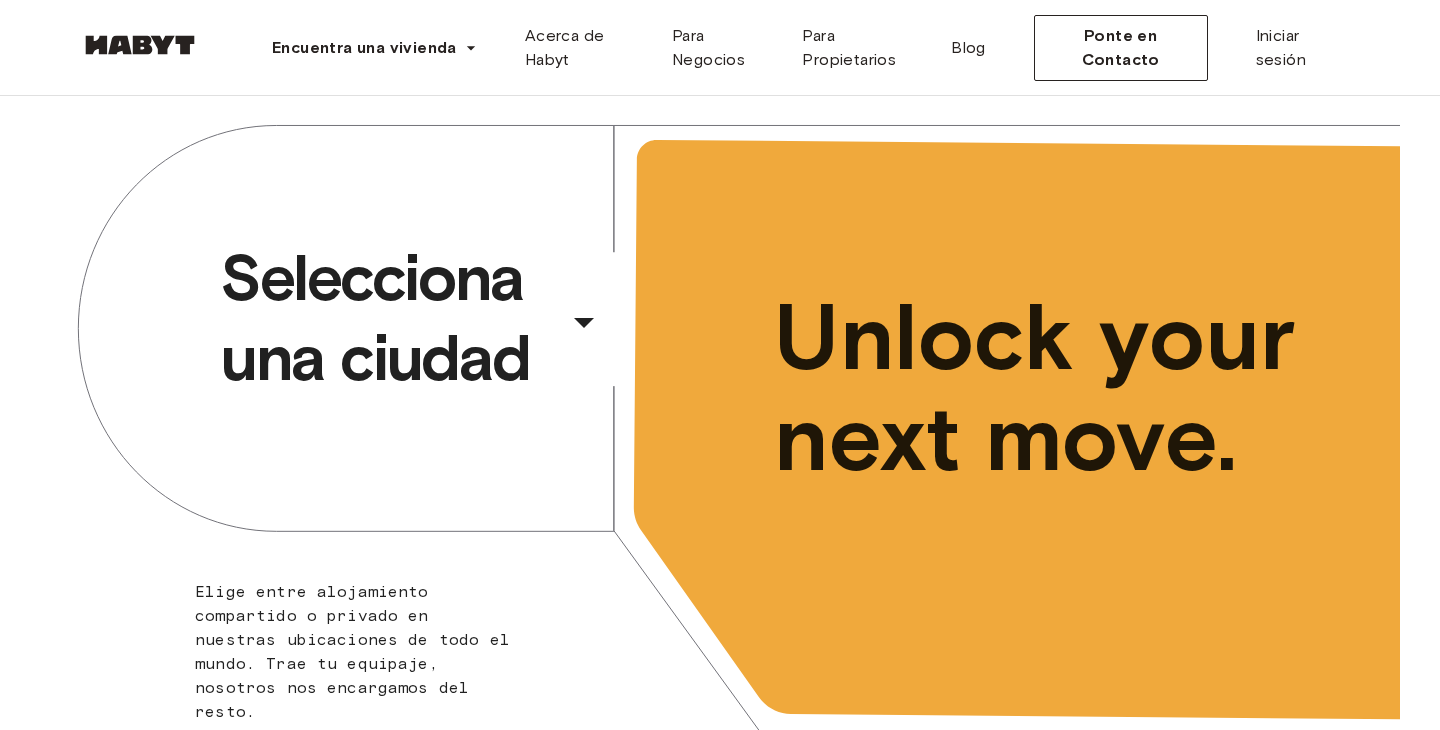 scroll, scrollTop: 0, scrollLeft: 0, axis: both 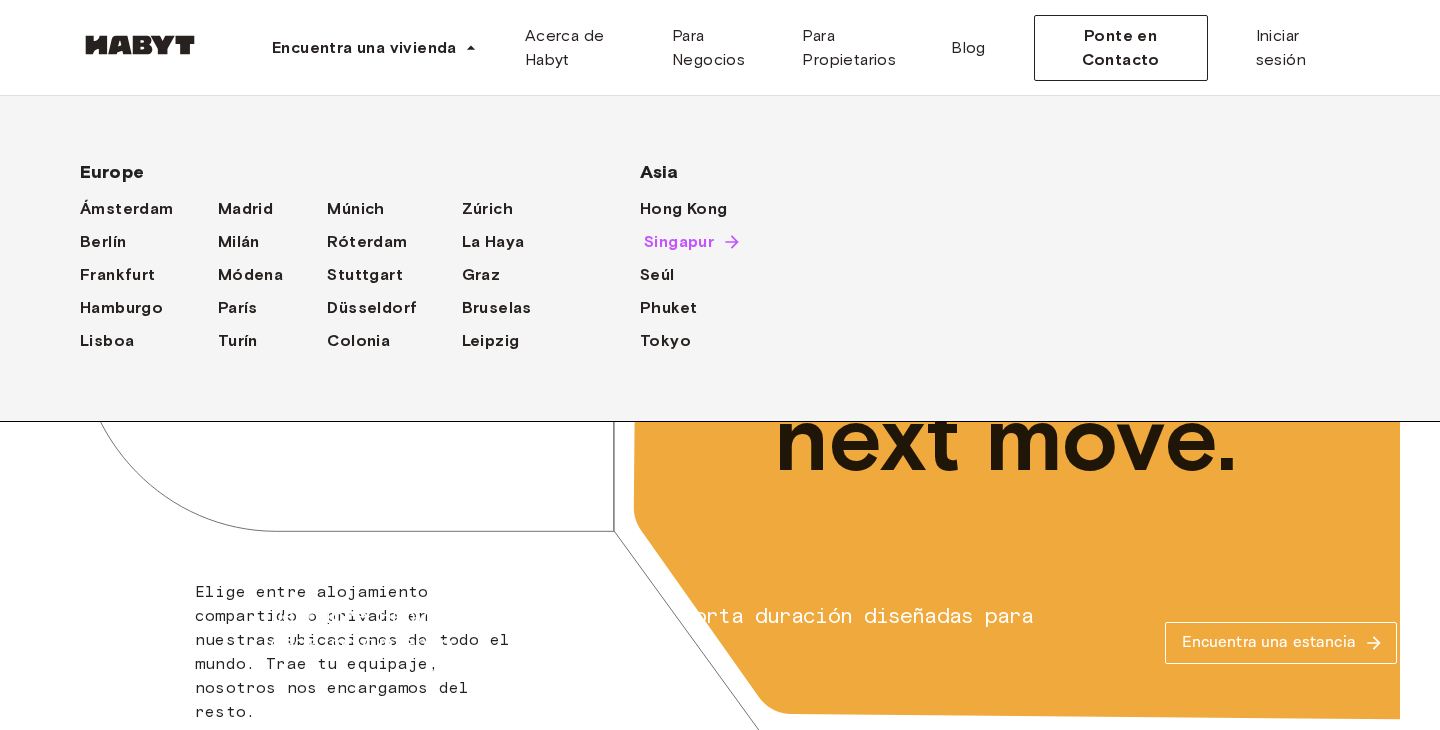 click on "Singapur" at bounding box center [679, 242] 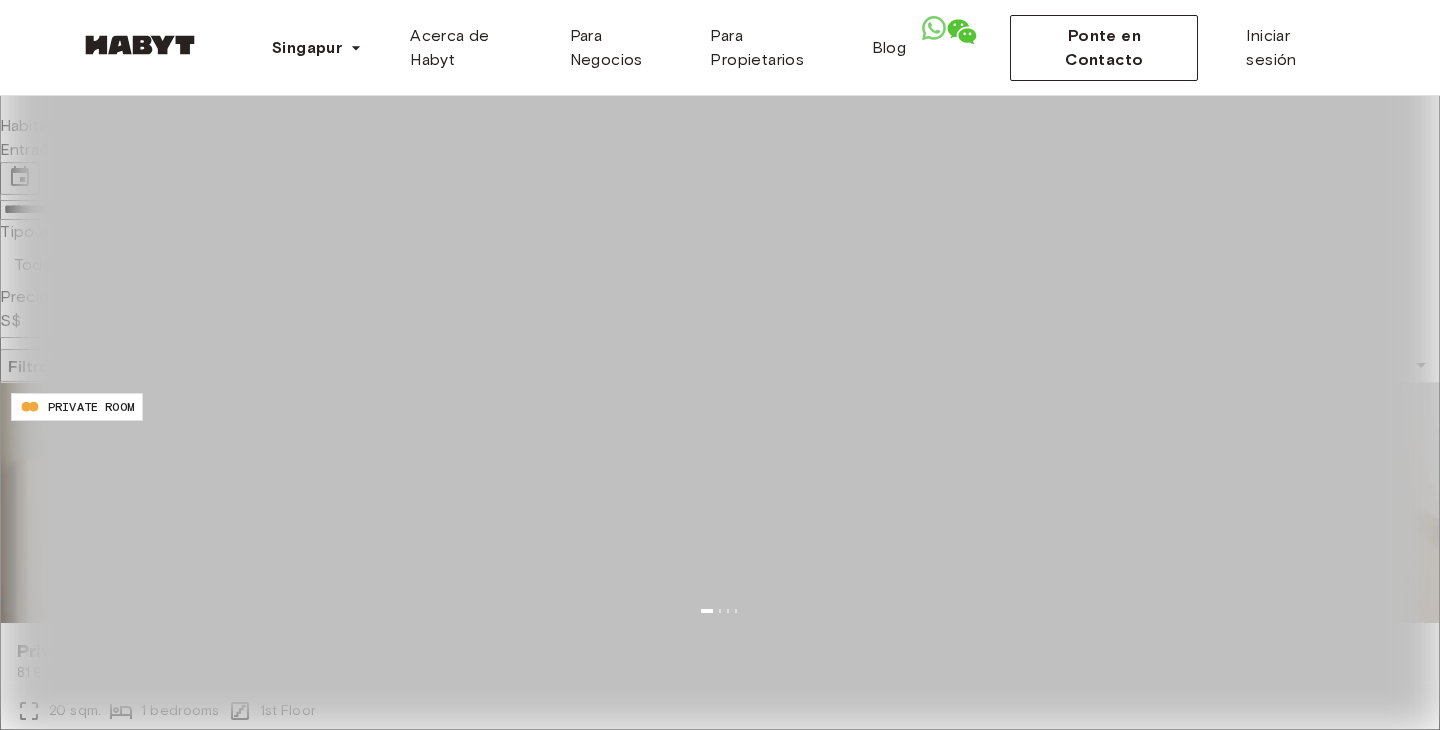scroll, scrollTop: 0, scrollLeft: 0, axis: both 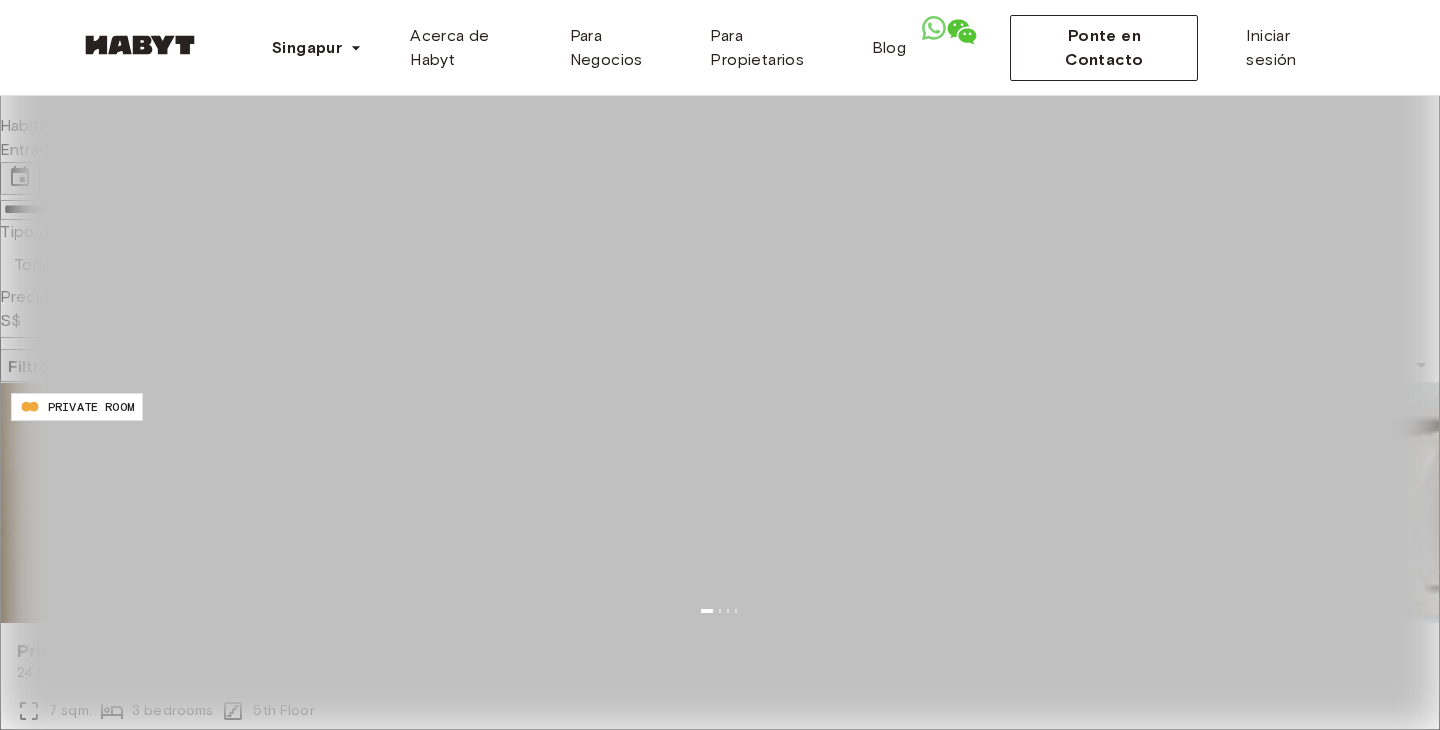 type on "****" 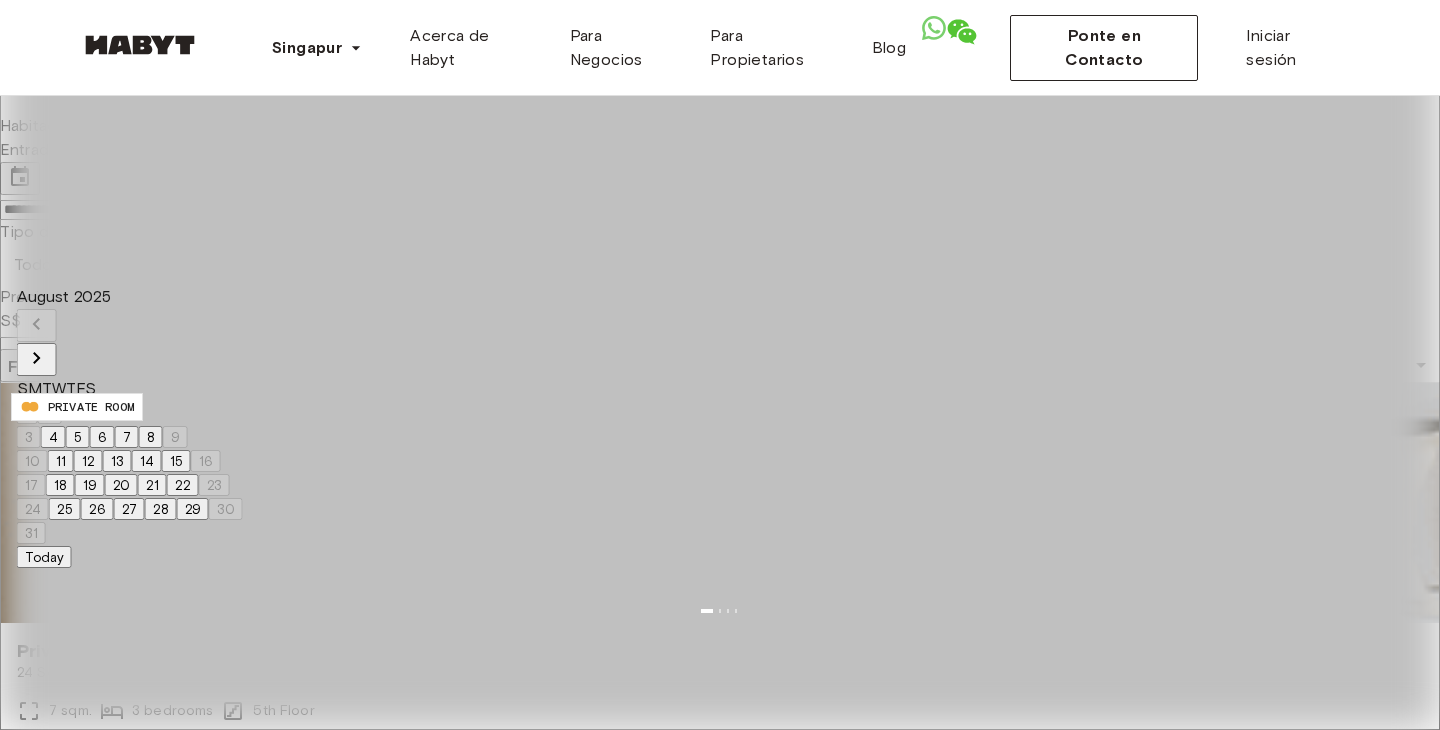 click on "29" at bounding box center (193, 509) 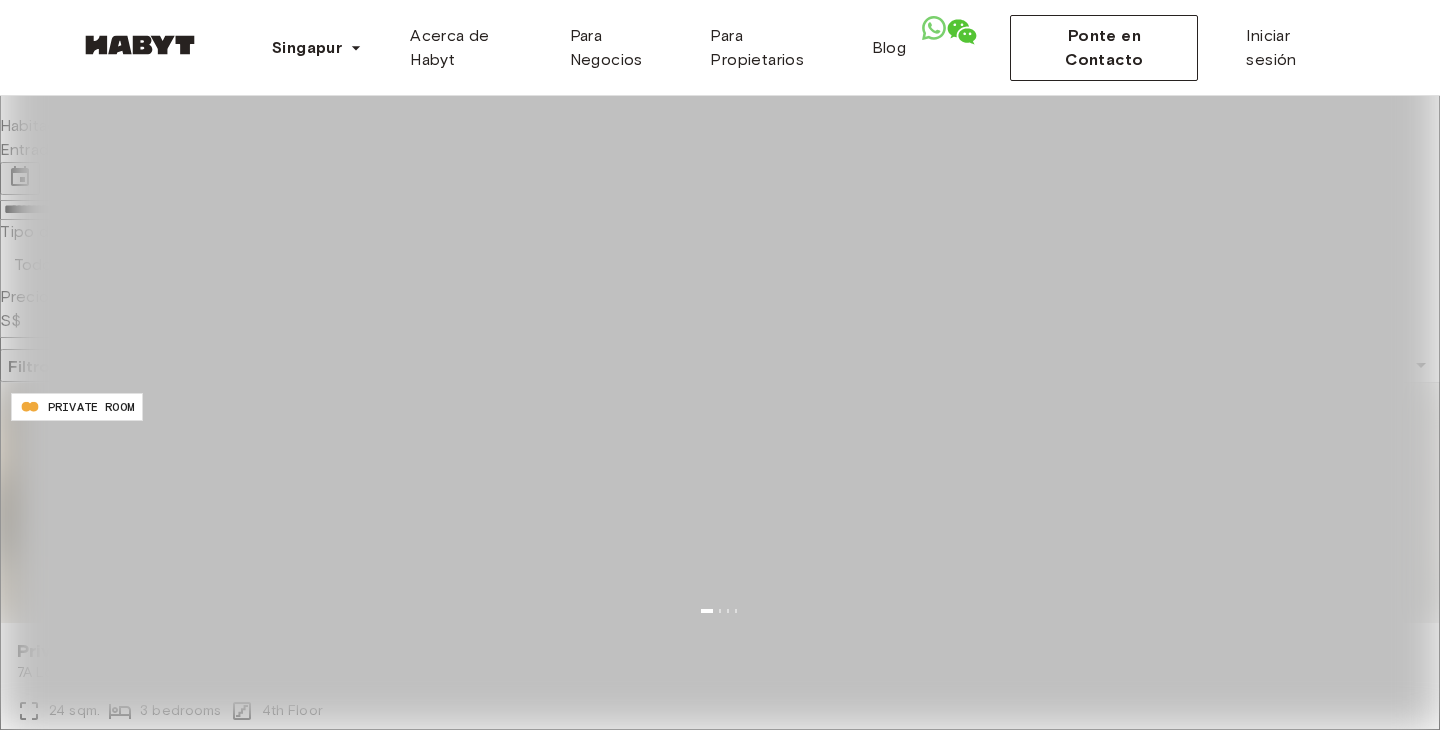 type on "**********" 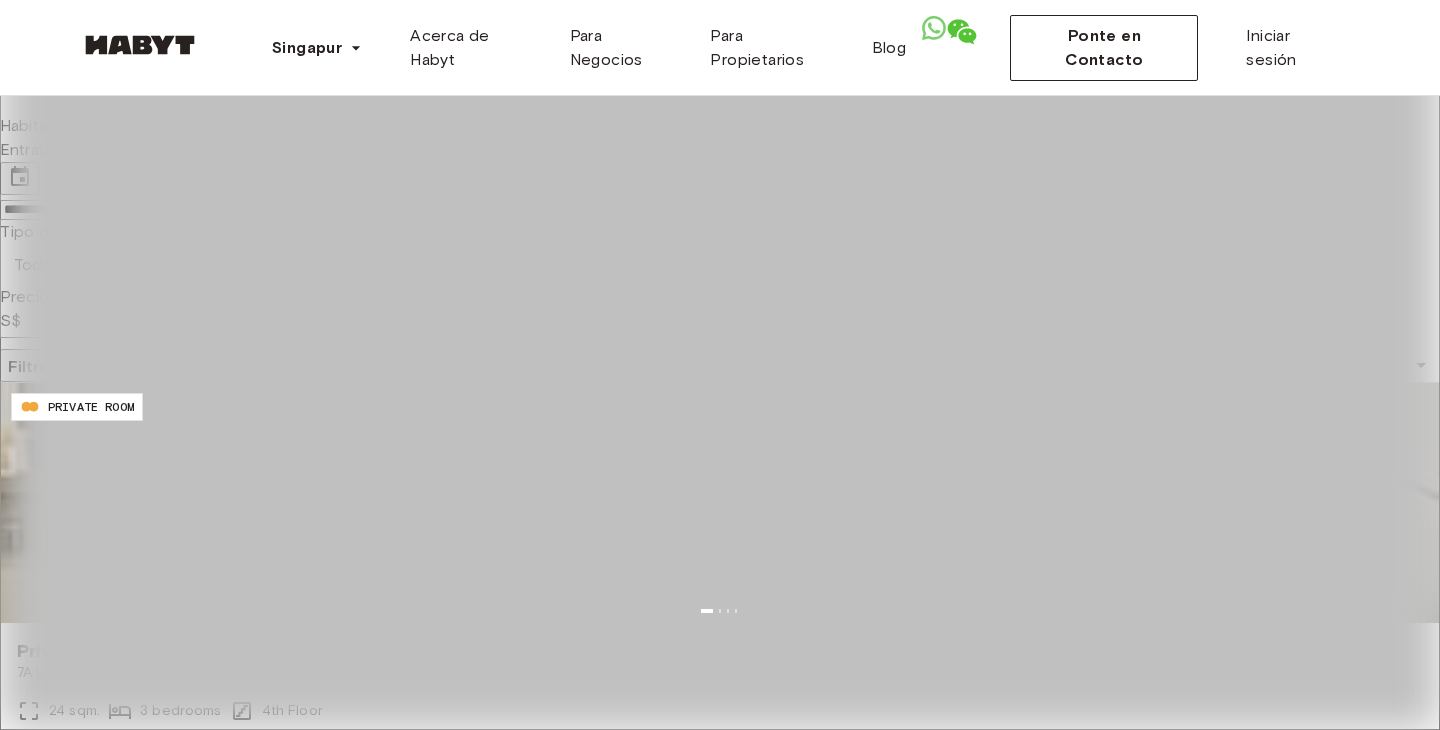 click on "1 listing" at bounding box center (345, 10093) 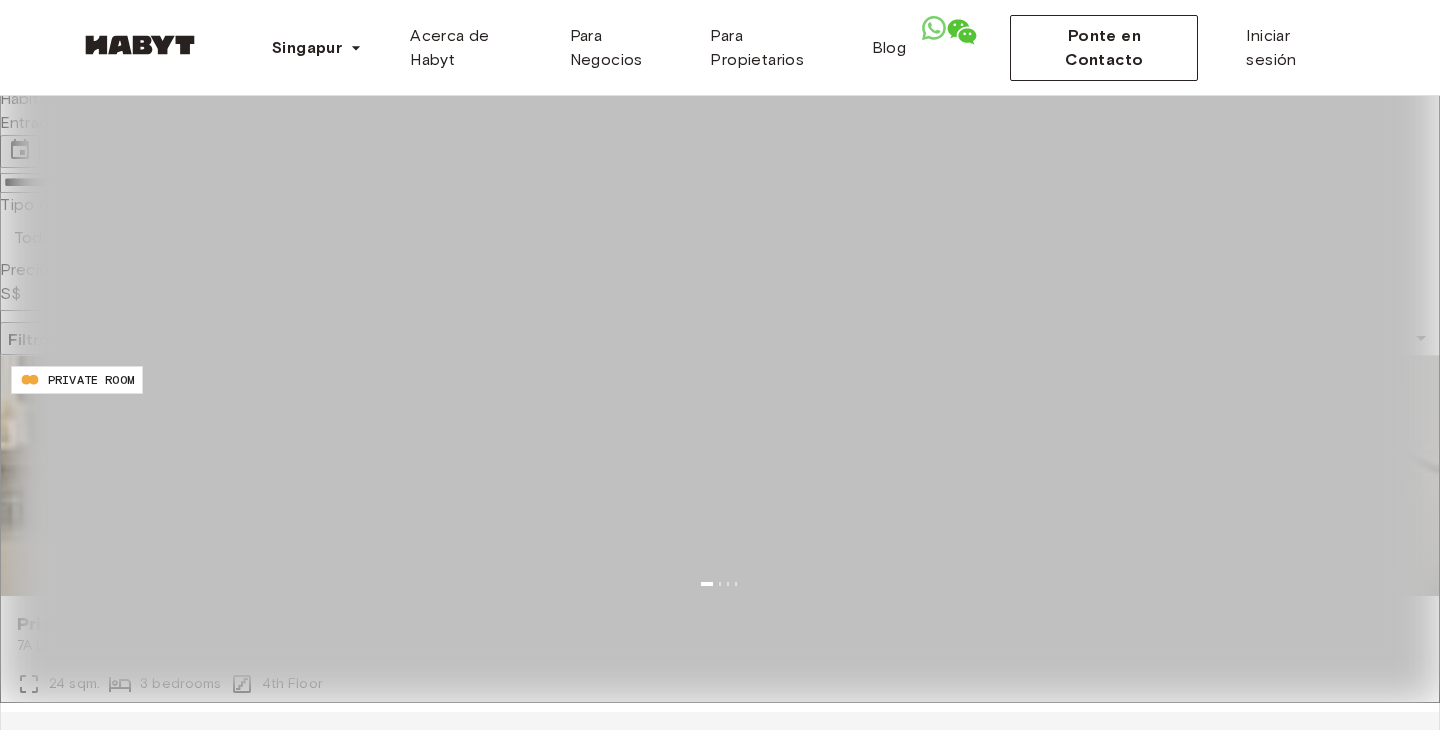 scroll, scrollTop: 34, scrollLeft: 0, axis: vertical 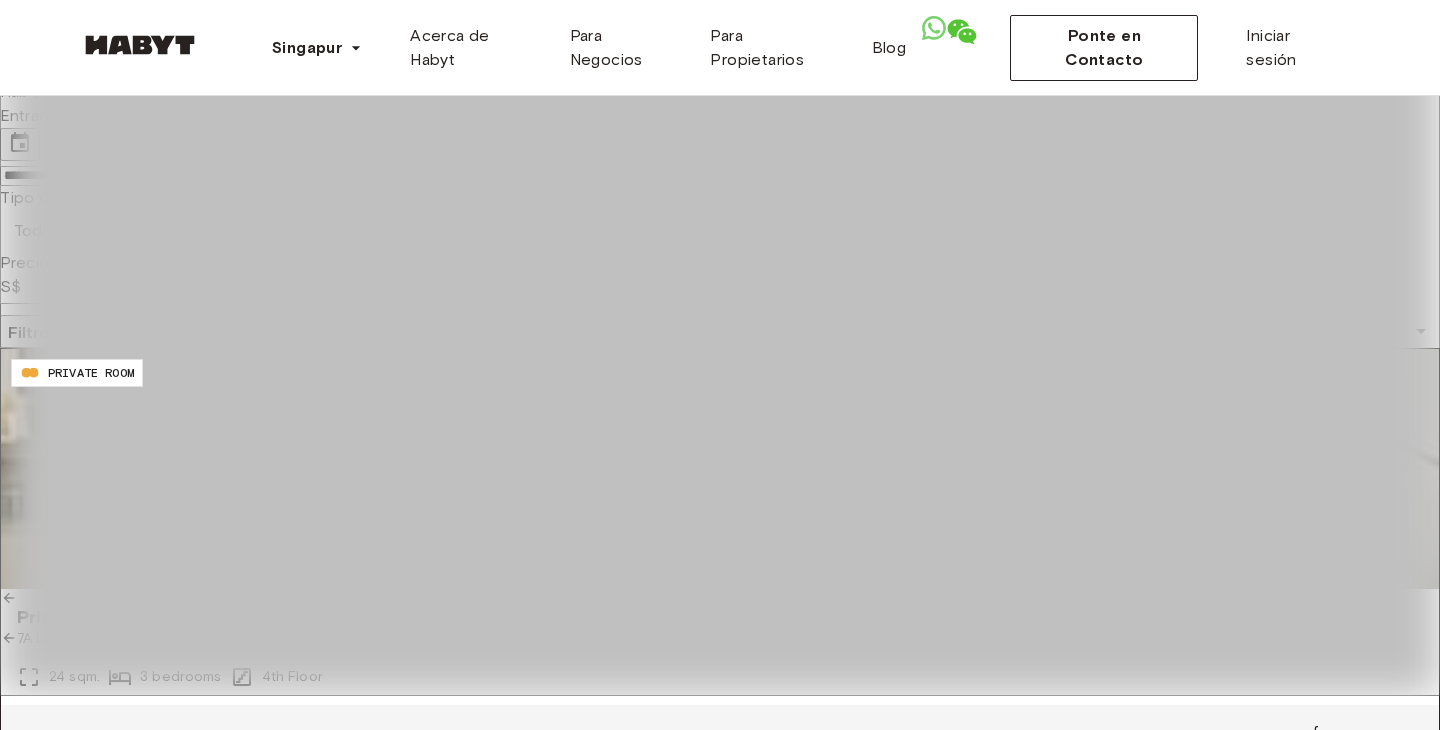 click 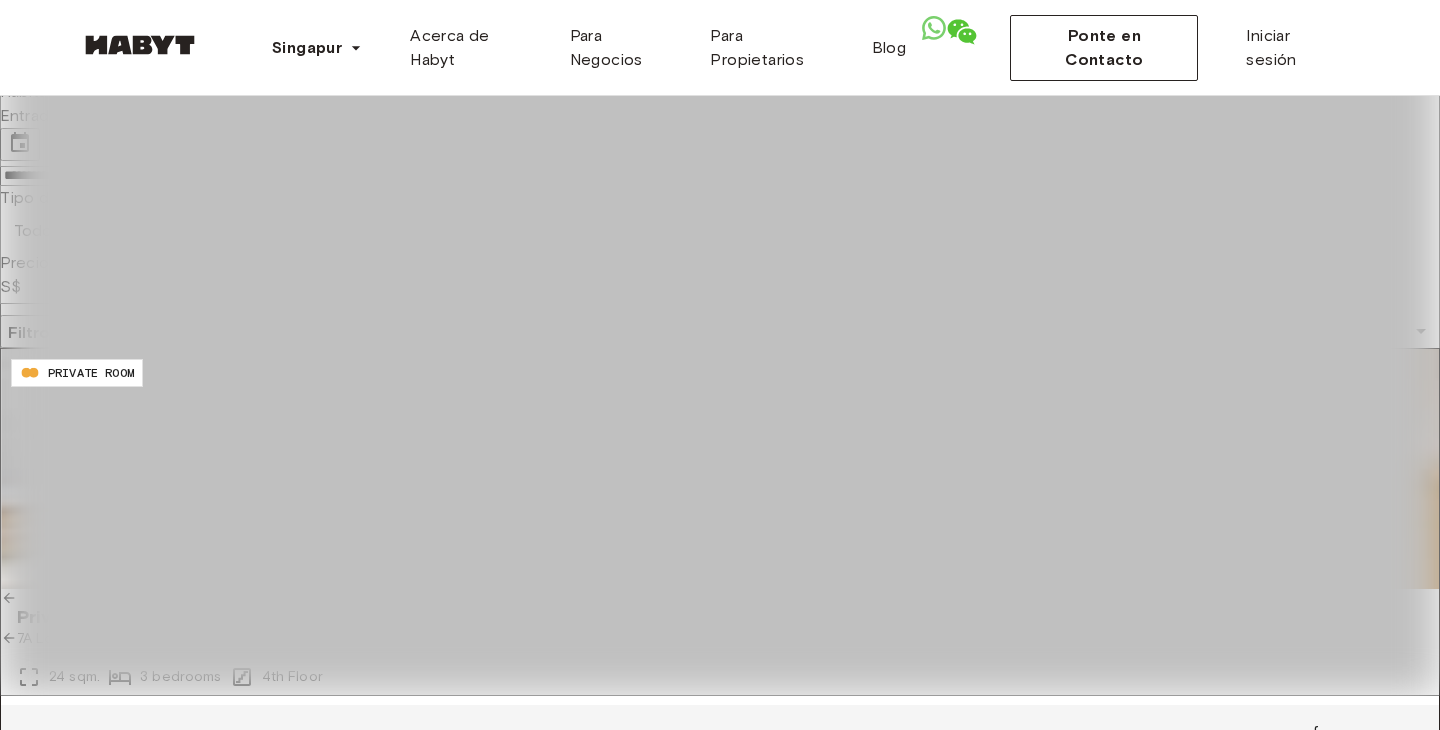 click 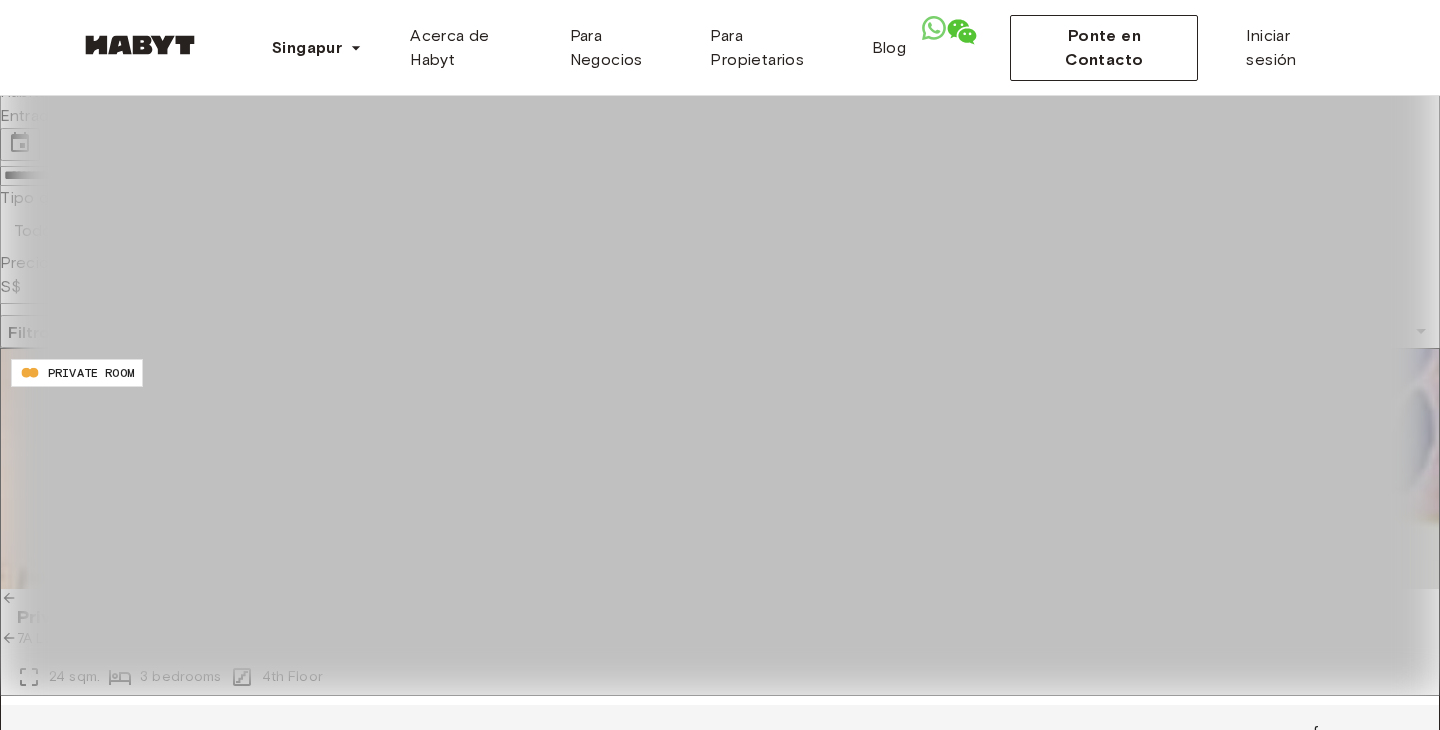 click 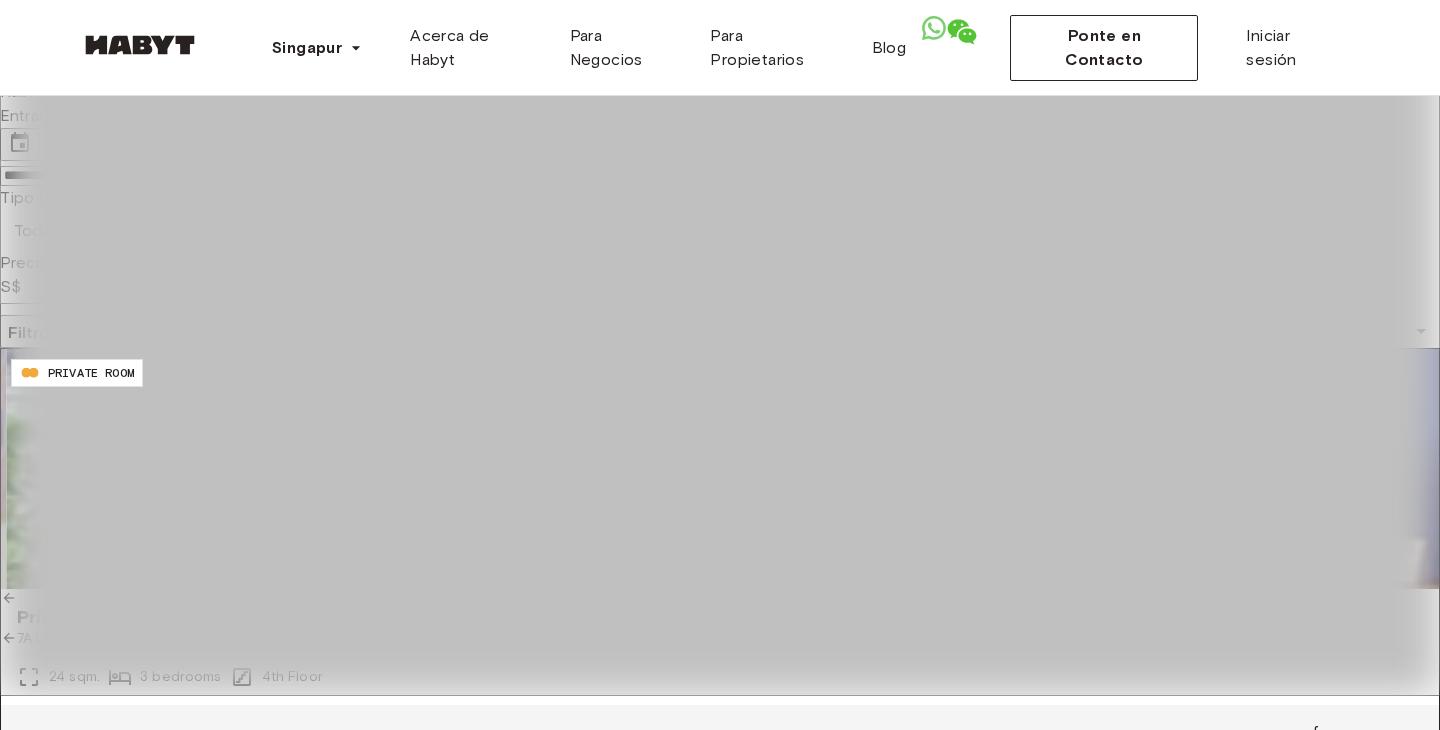 click 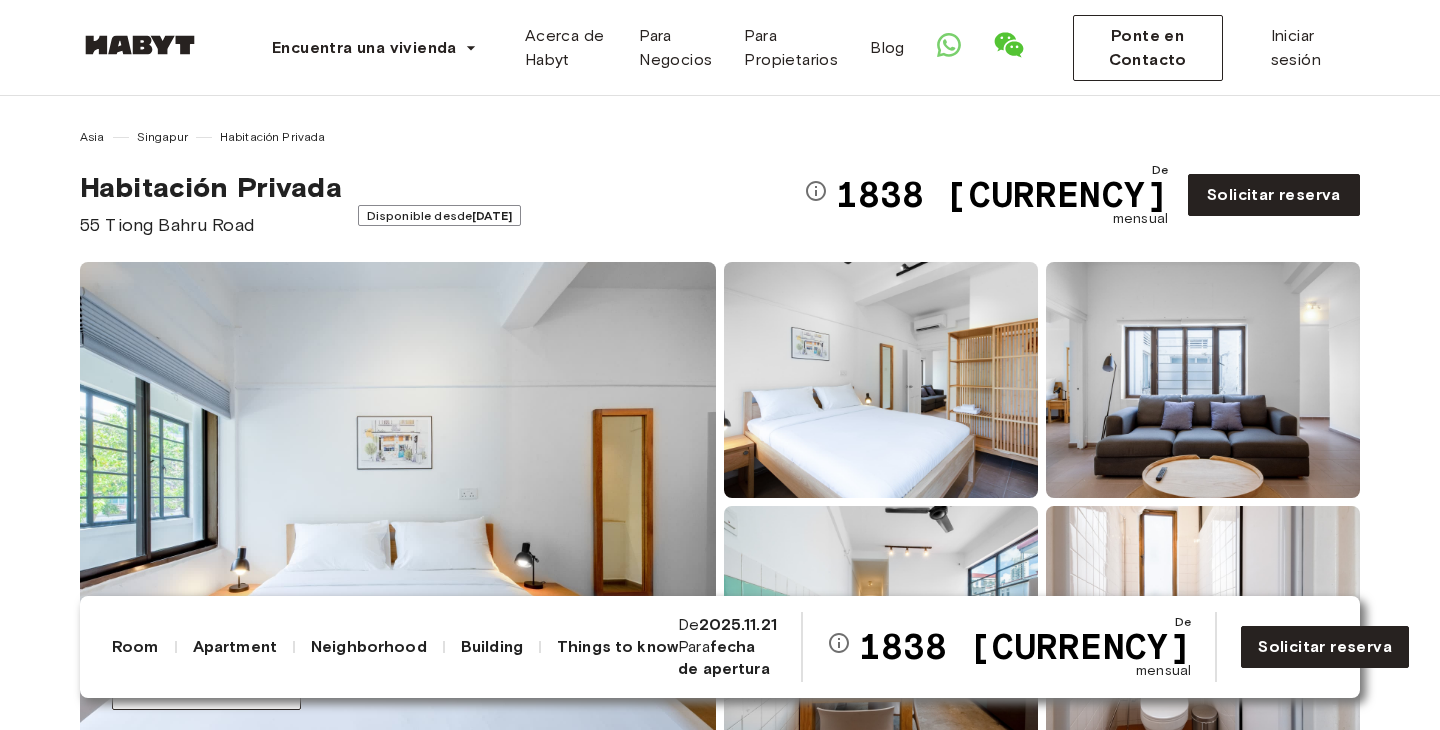 scroll, scrollTop: 0, scrollLeft: 0, axis: both 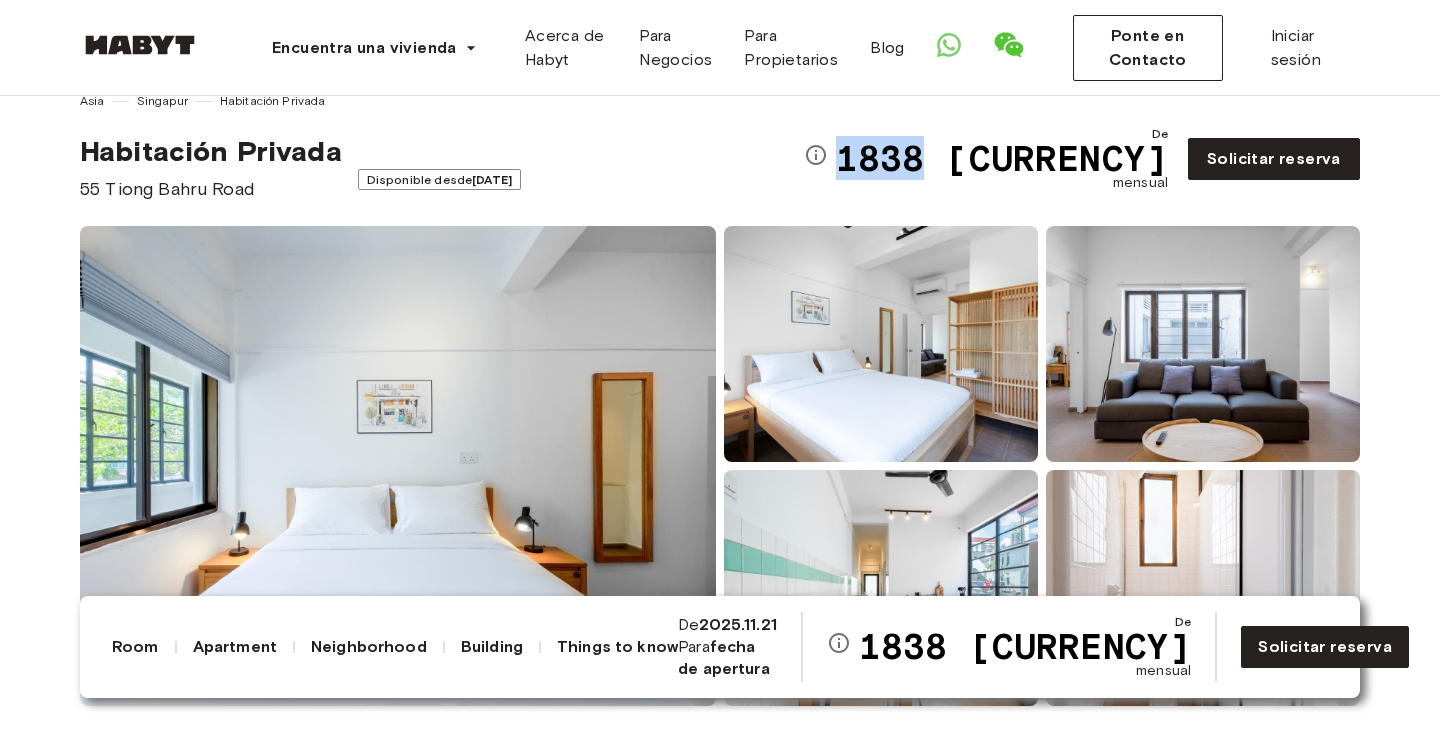 drag, startPoint x: 1079, startPoint y: 161, endPoint x: 987, endPoint y: 161, distance: 92 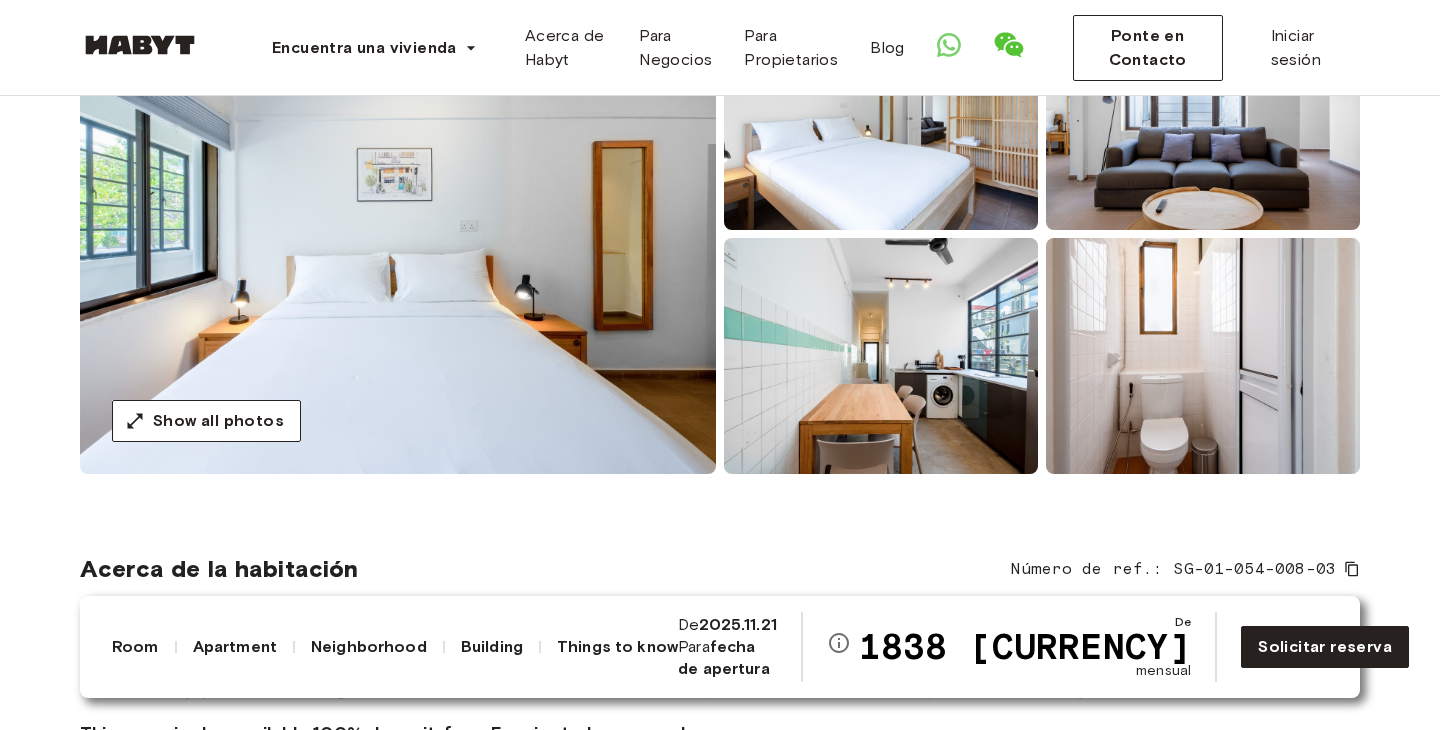 scroll, scrollTop: 187, scrollLeft: 0, axis: vertical 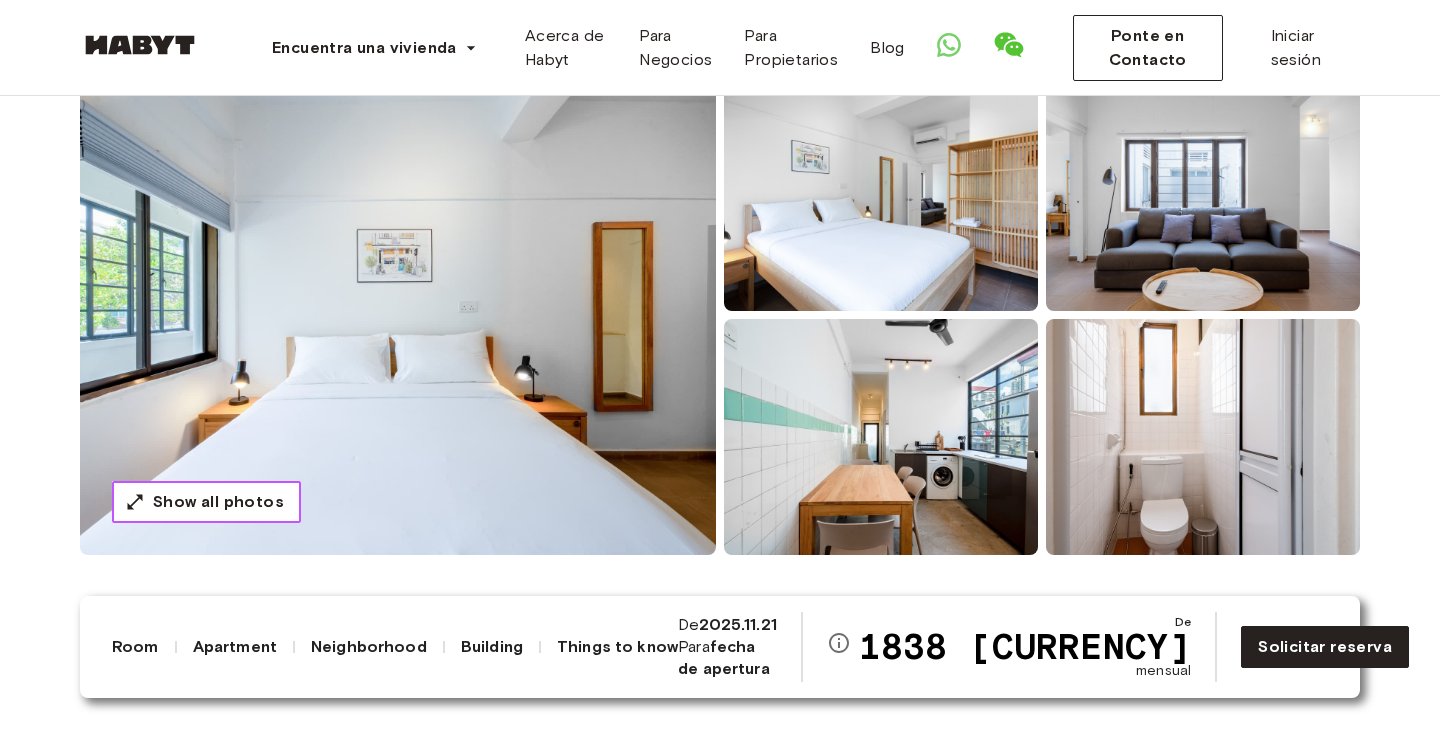 click on "Show all photos" at bounding box center (218, 502) 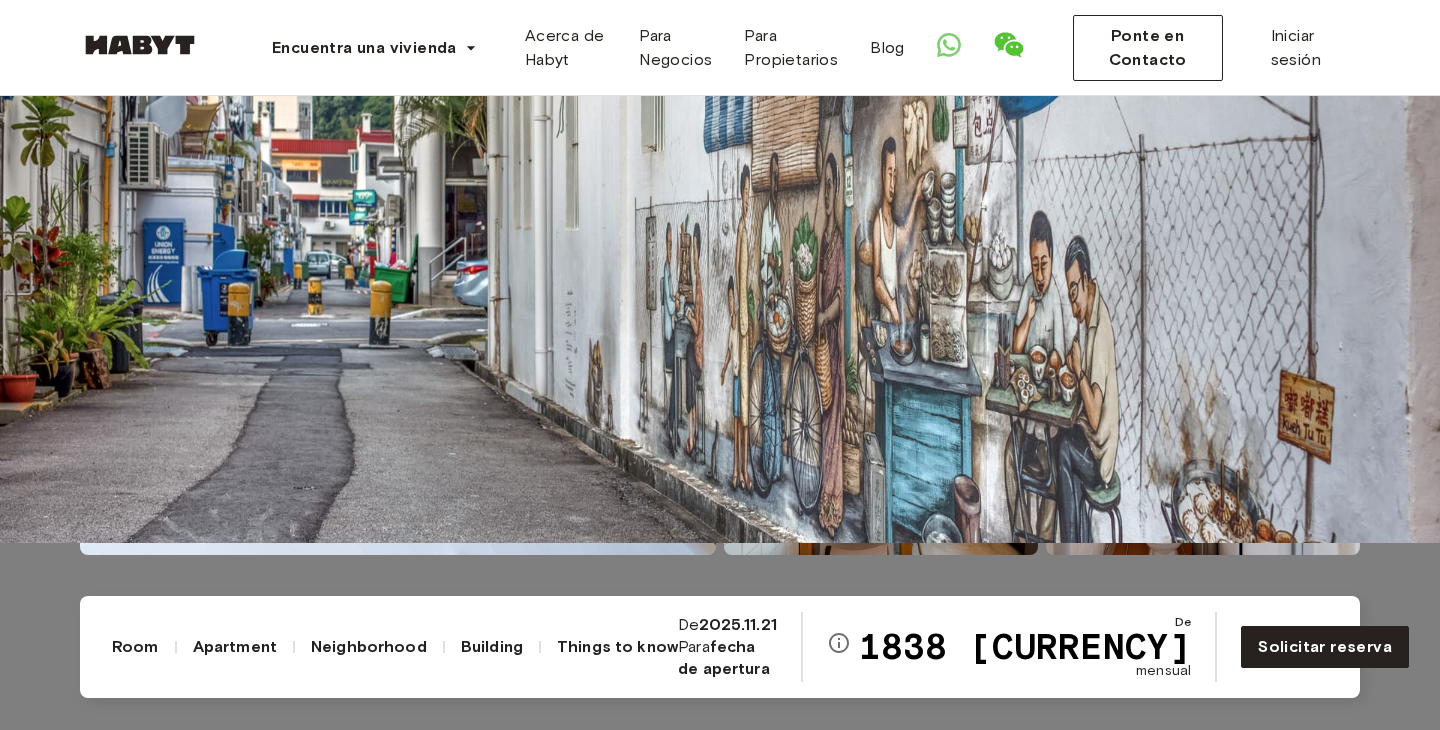 click at bounding box center [720, 178] 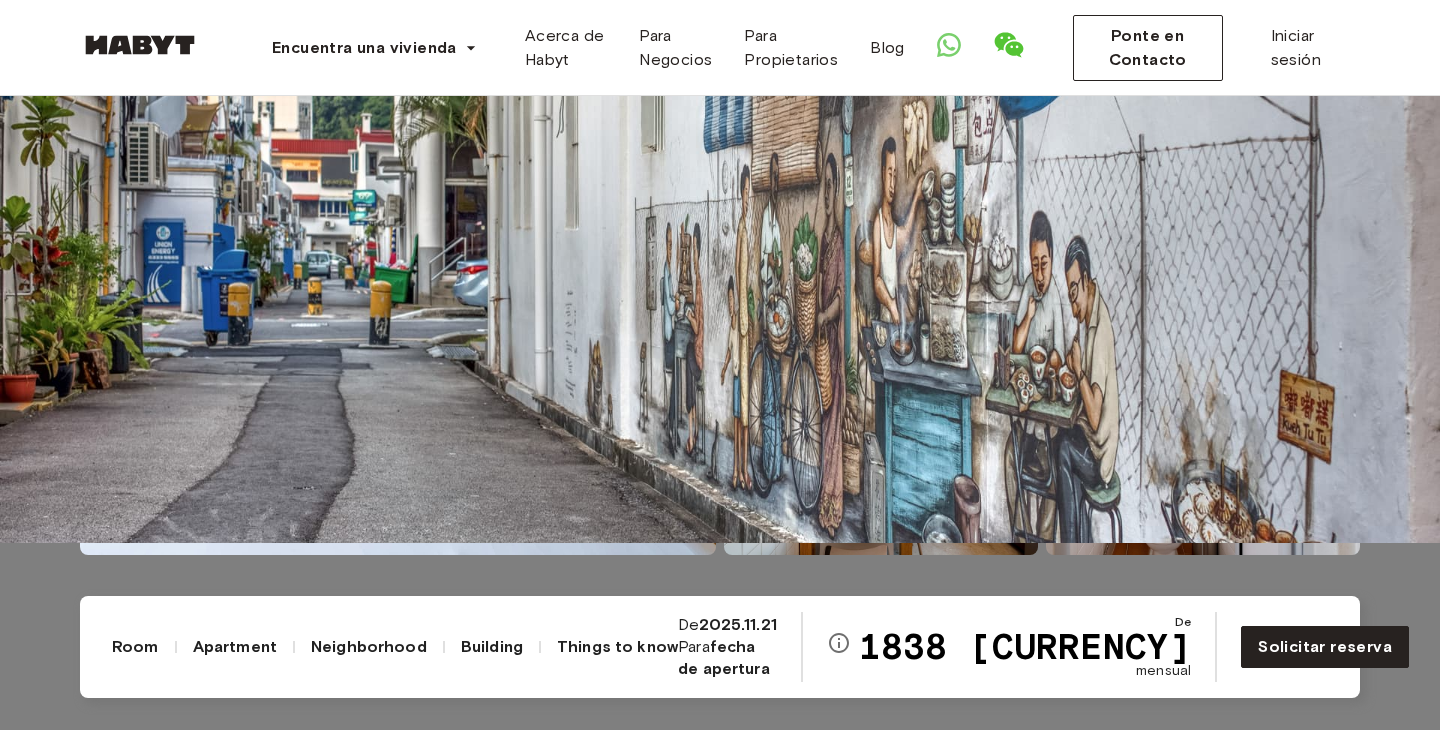 click at bounding box center [720, 178] 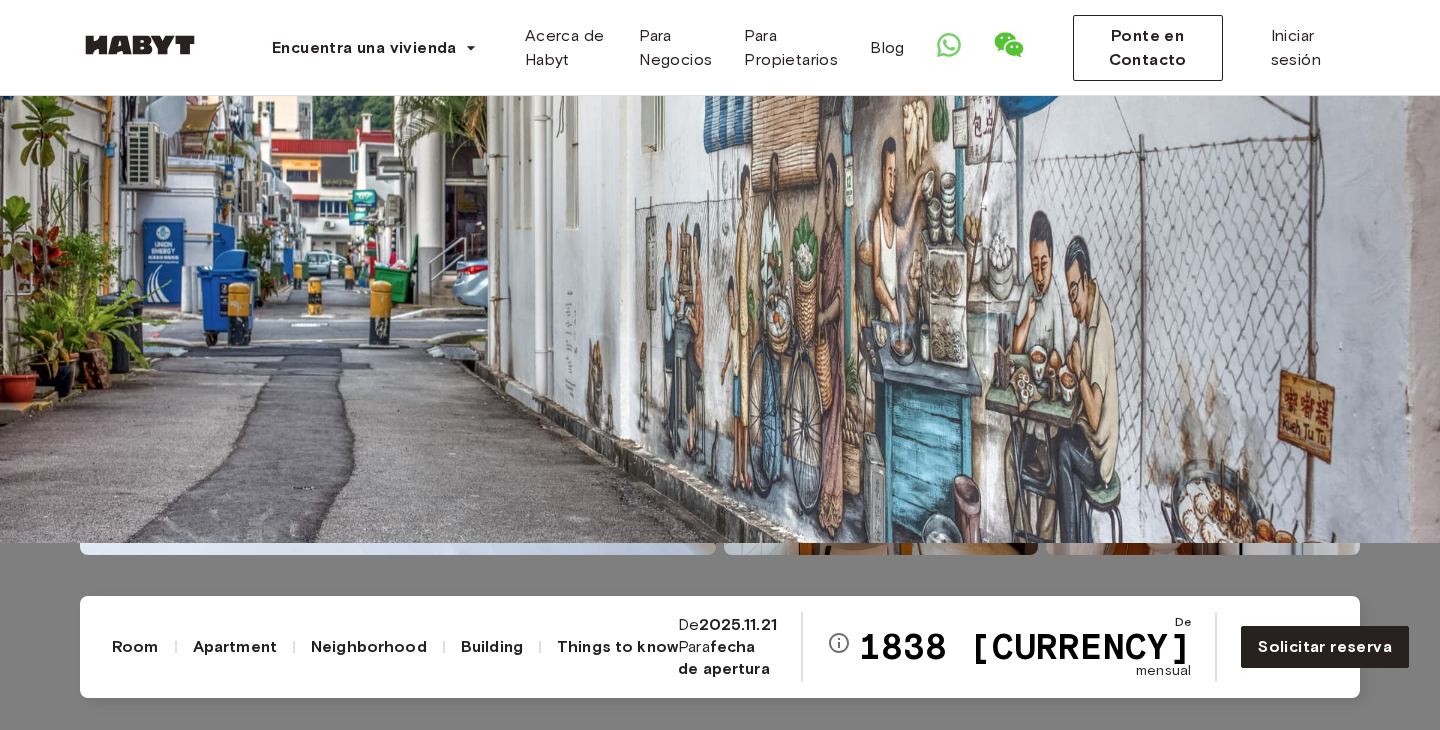 click at bounding box center (720, 178) 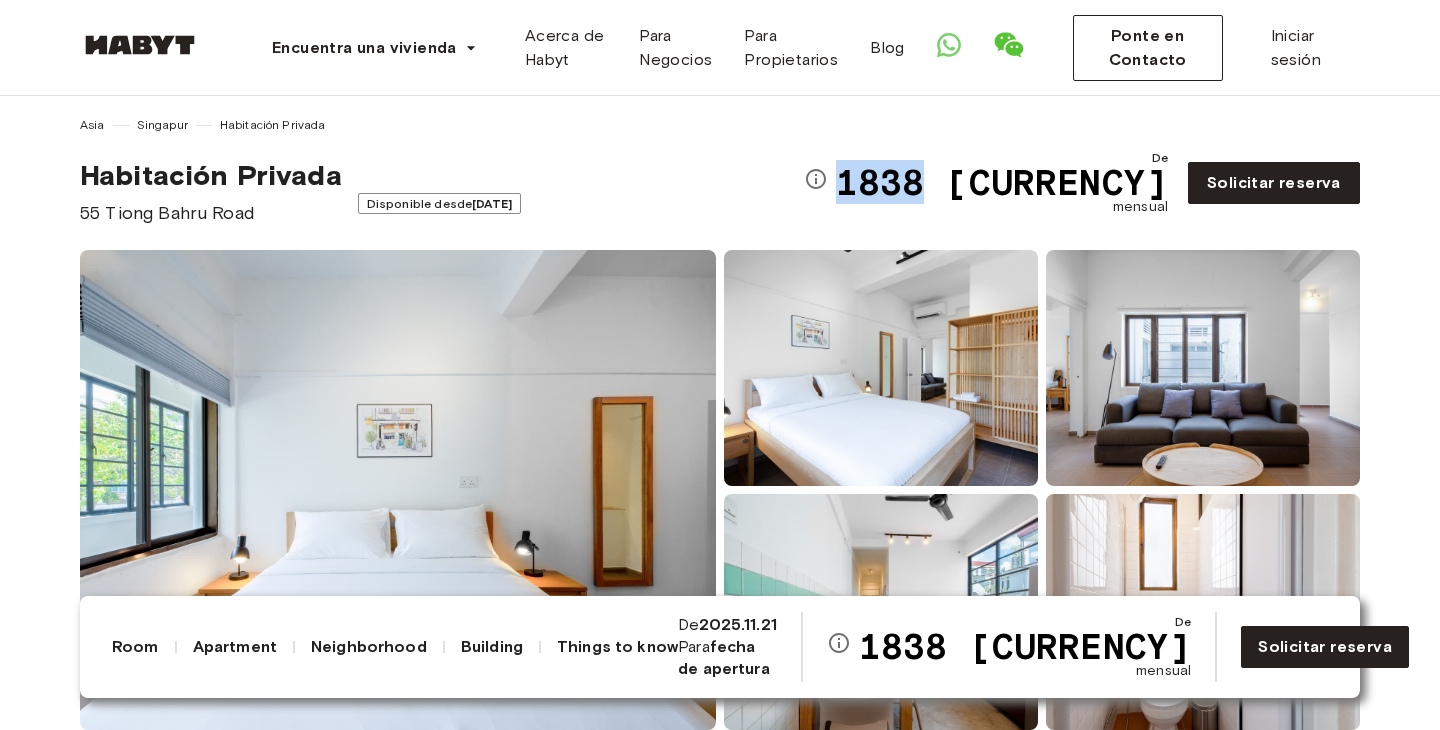 scroll, scrollTop: 13, scrollLeft: 0, axis: vertical 